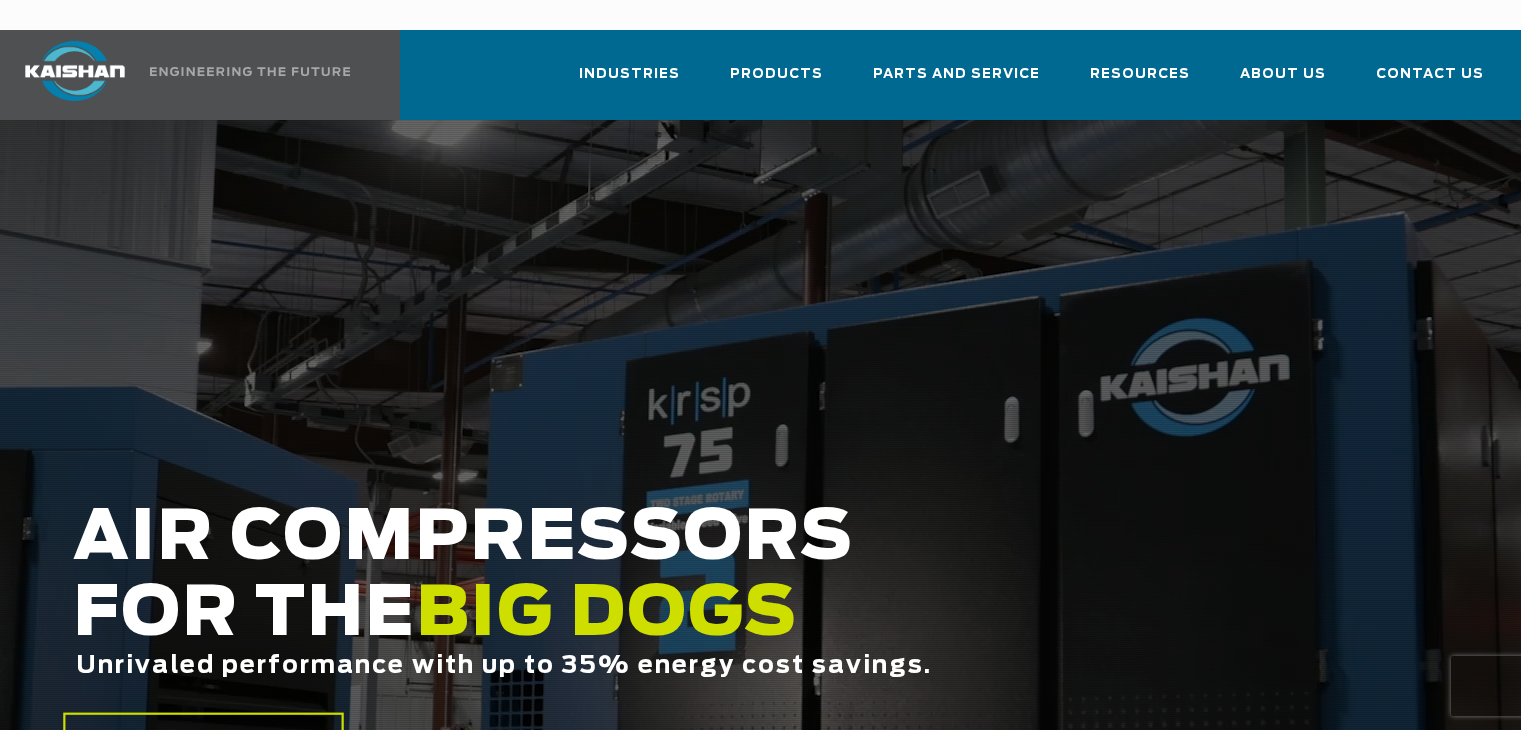 scroll, scrollTop: 0, scrollLeft: 0, axis: both 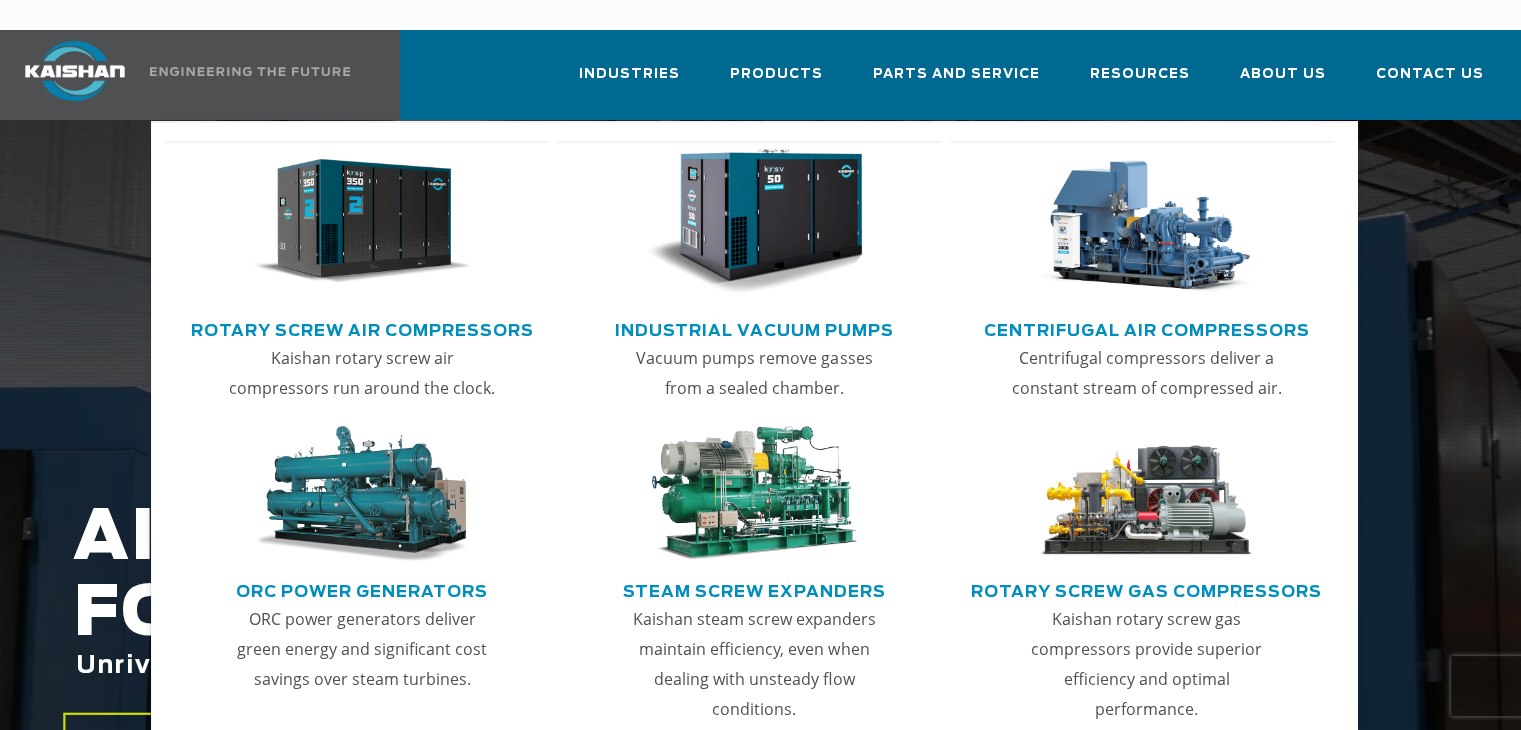 click on "Rotary Screw Air Compressors" at bounding box center [362, 328] 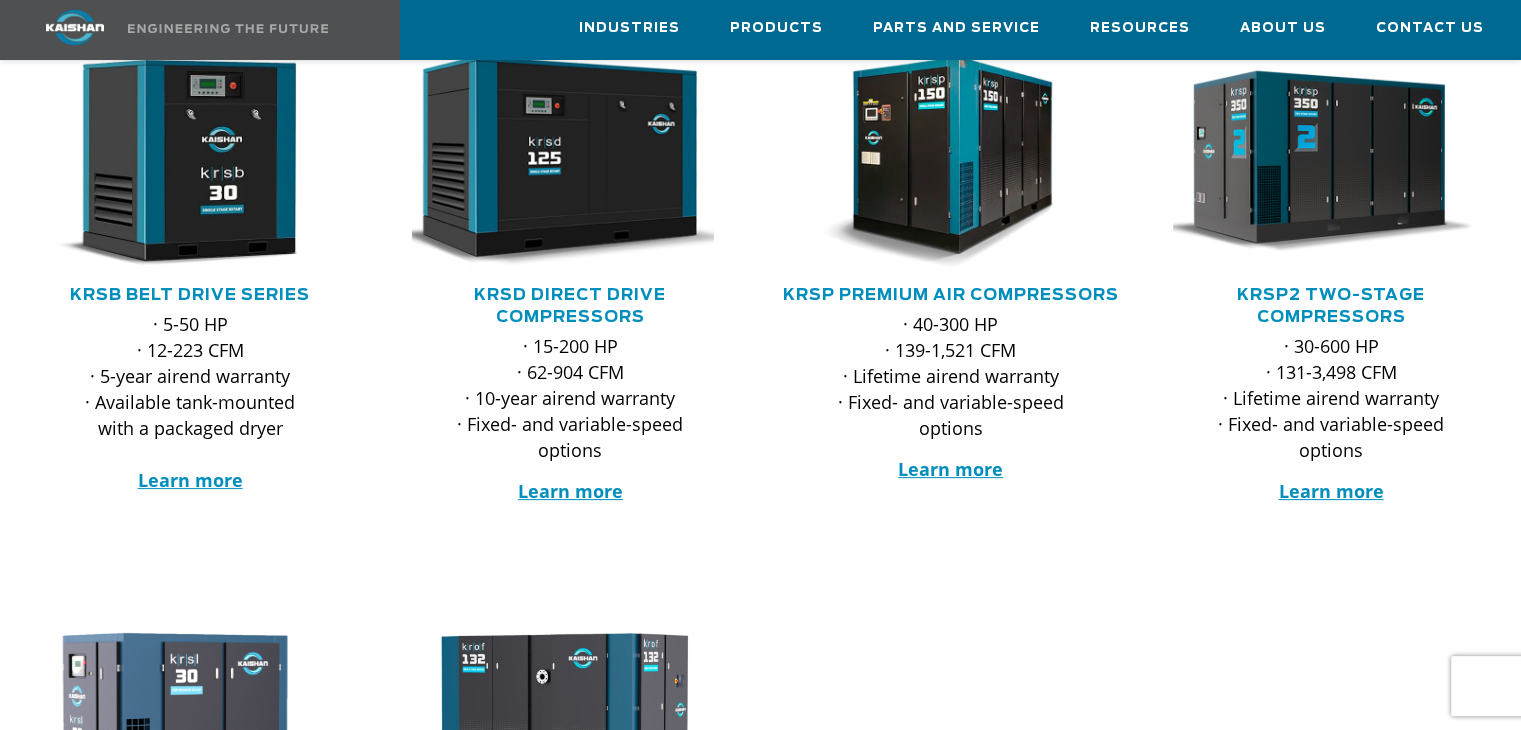 scroll, scrollTop: 389, scrollLeft: 0, axis: vertical 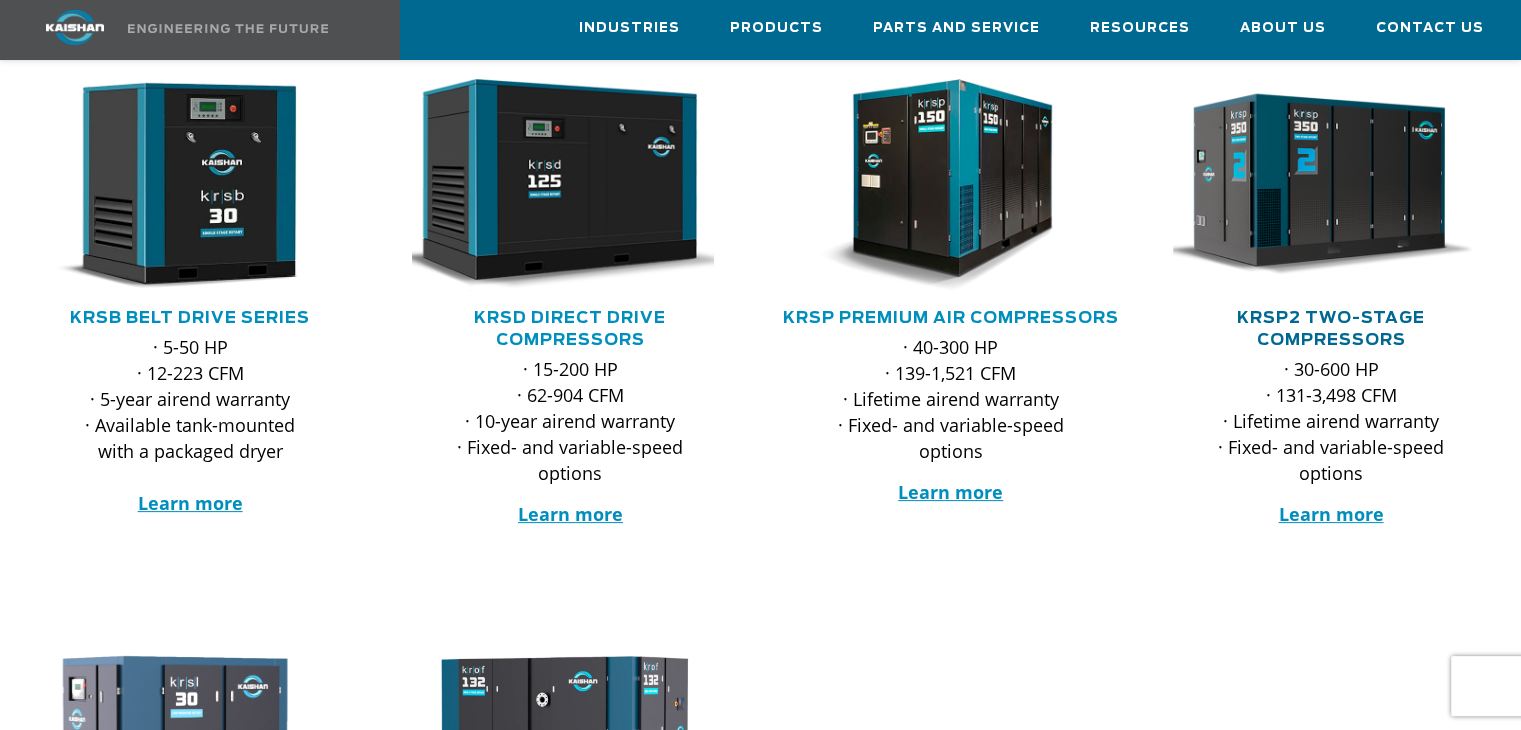 click on "KRSP2 Two-Stage Compressors" at bounding box center (1331, 329) 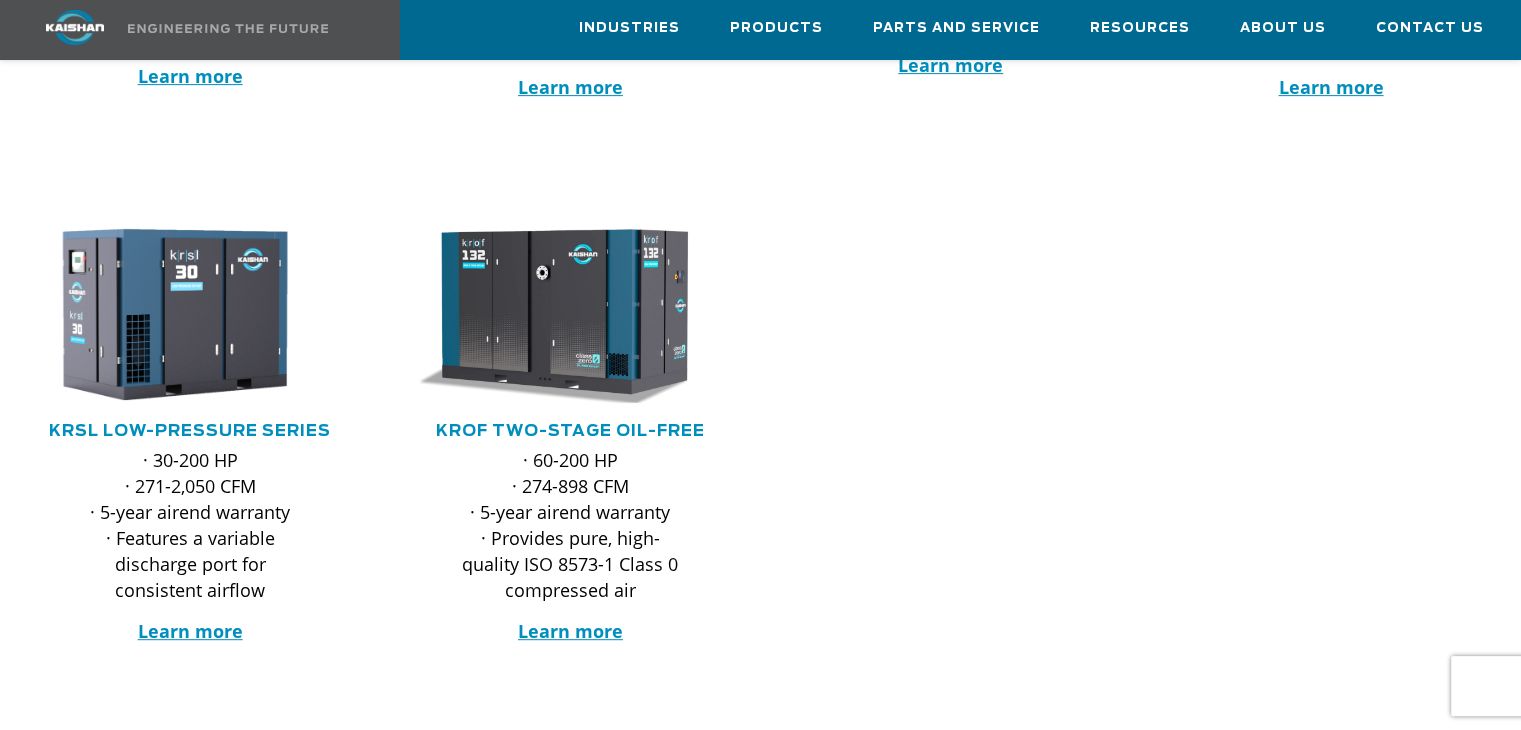 scroll, scrollTop: 889, scrollLeft: 0, axis: vertical 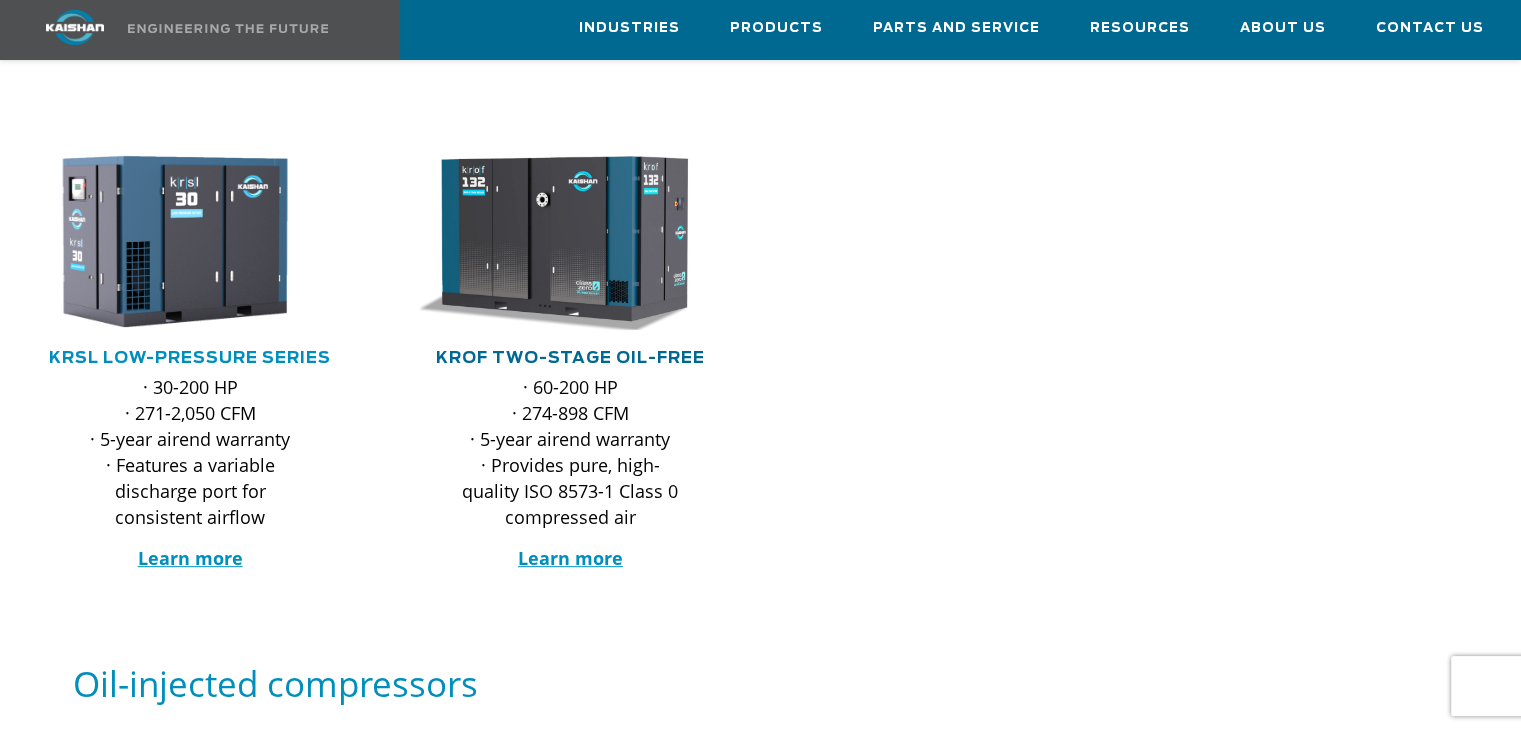 click on "KROF TWO-STAGE OIL-FREE" at bounding box center (570, 358) 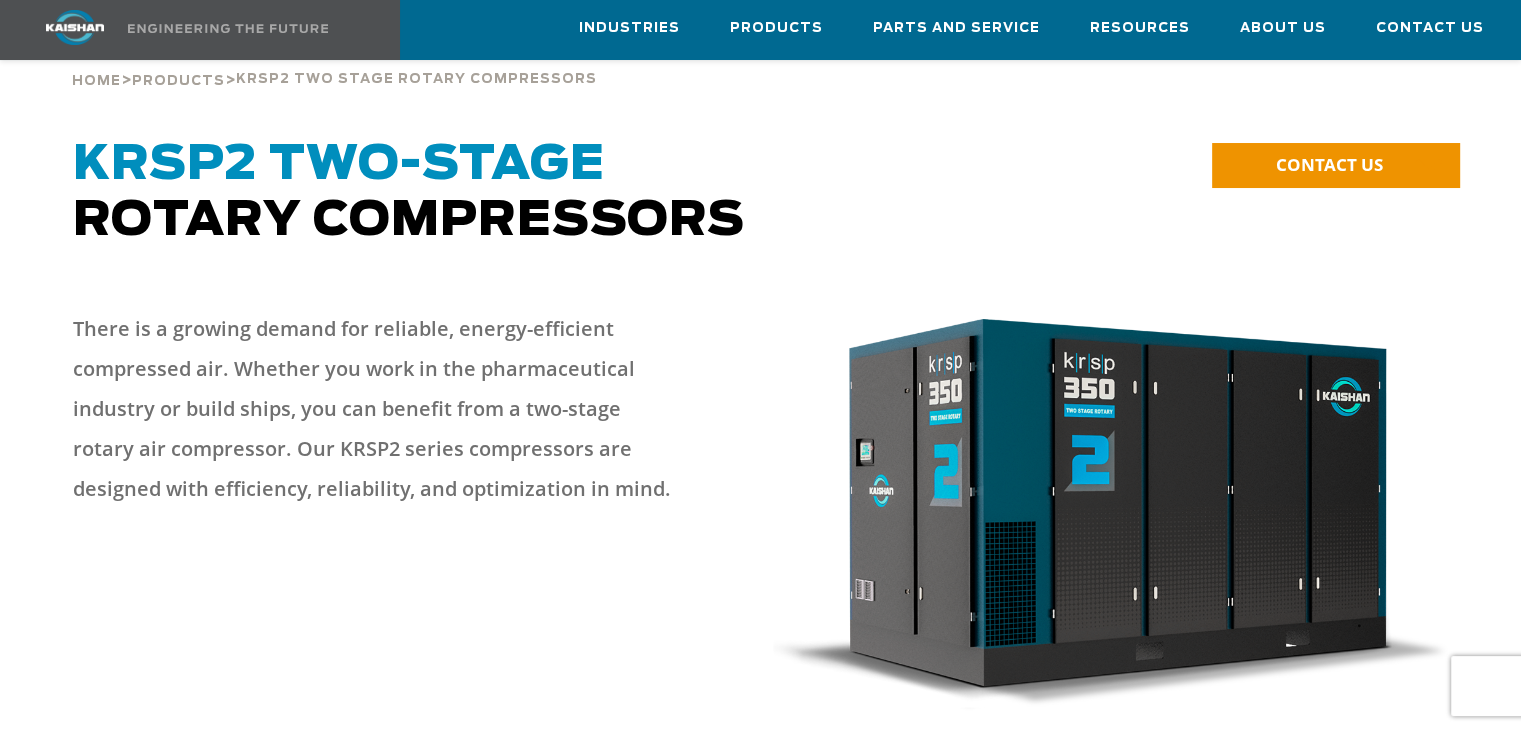 scroll, scrollTop: 0, scrollLeft: 0, axis: both 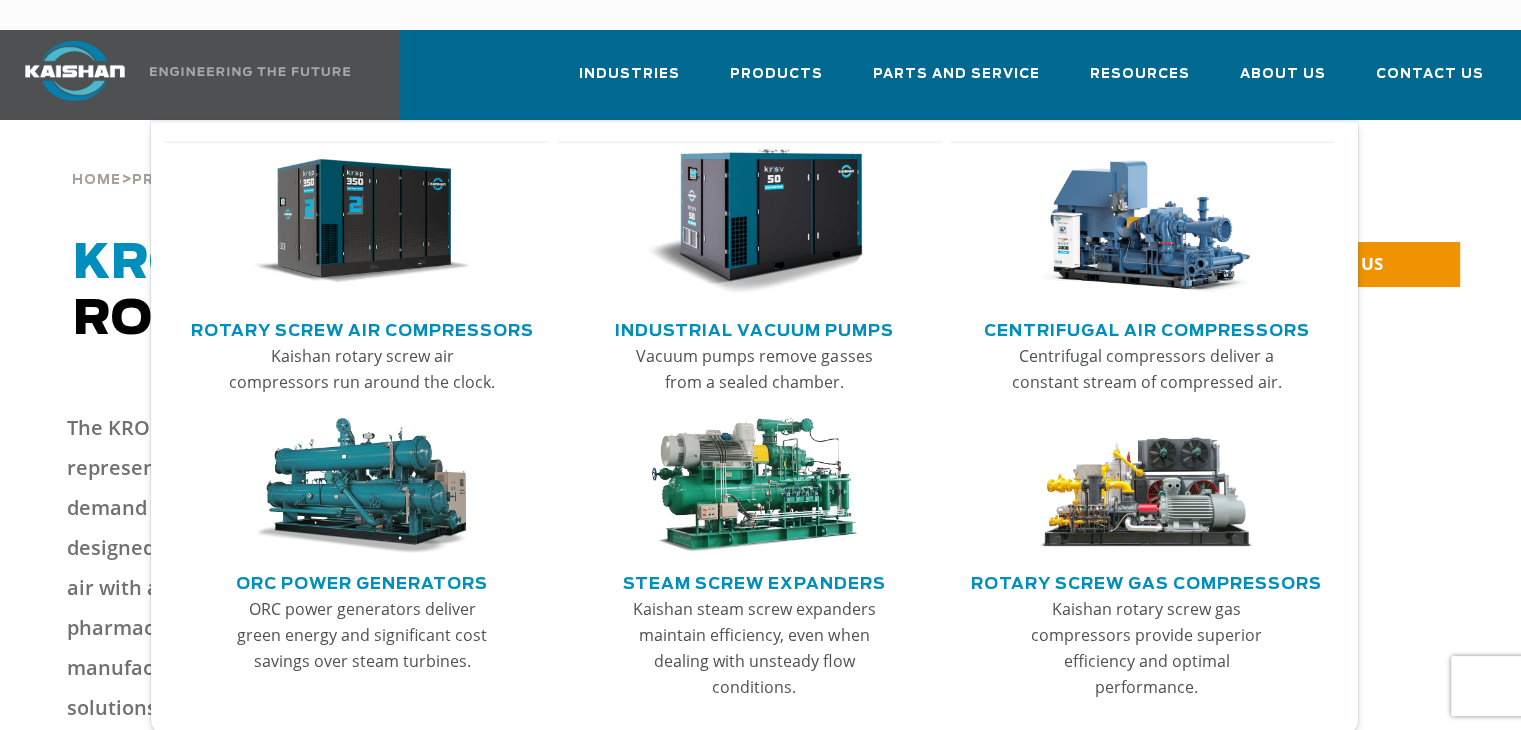 click on "Centrifugal Air Compressors" at bounding box center [1147, 328] 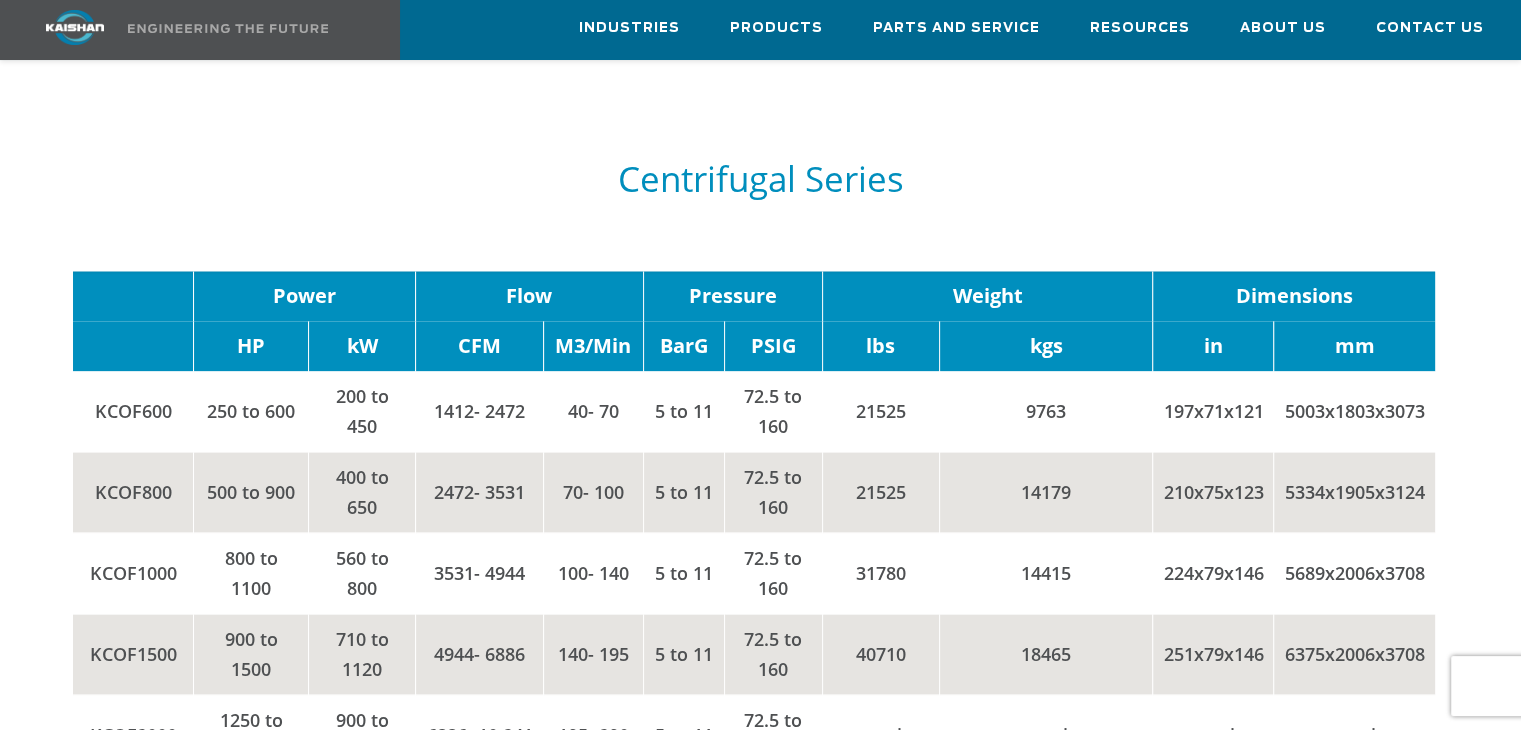 scroll, scrollTop: 2200, scrollLeft: 0, axis: vertical 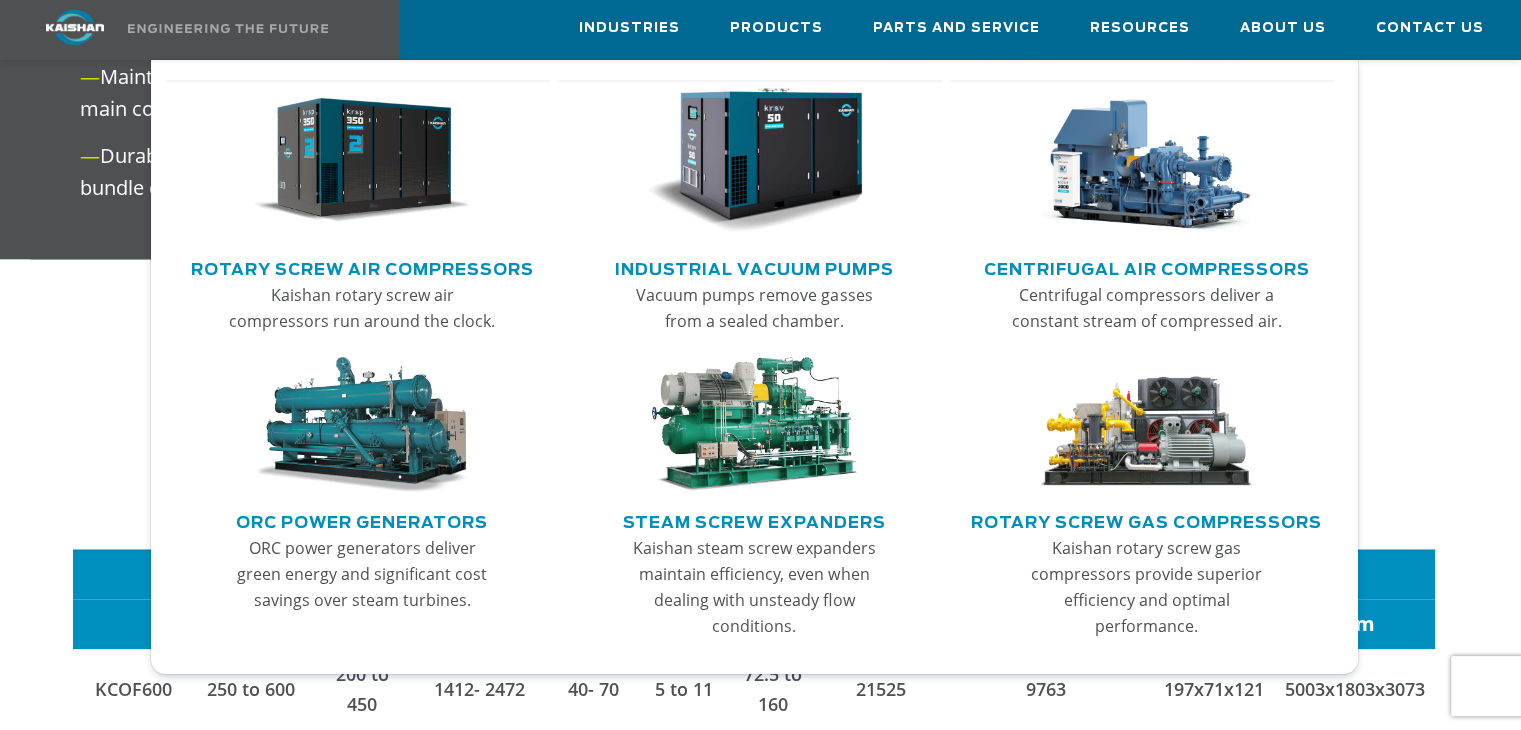 click on "Rotary Screw Air Compressors" at bounding box center [362, 267] 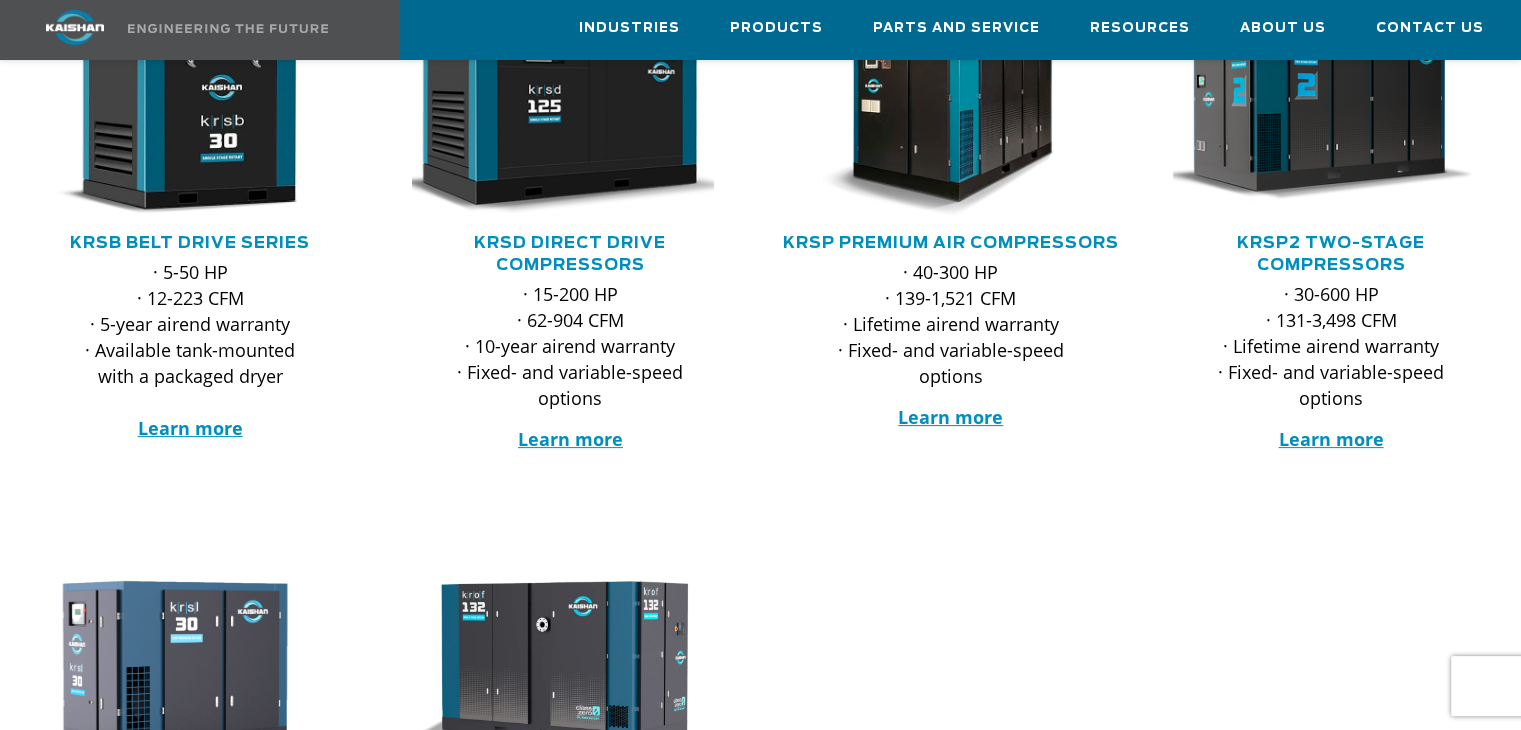 scroll, scrollTop: 194, scrollLeft: 0, axis: vertical 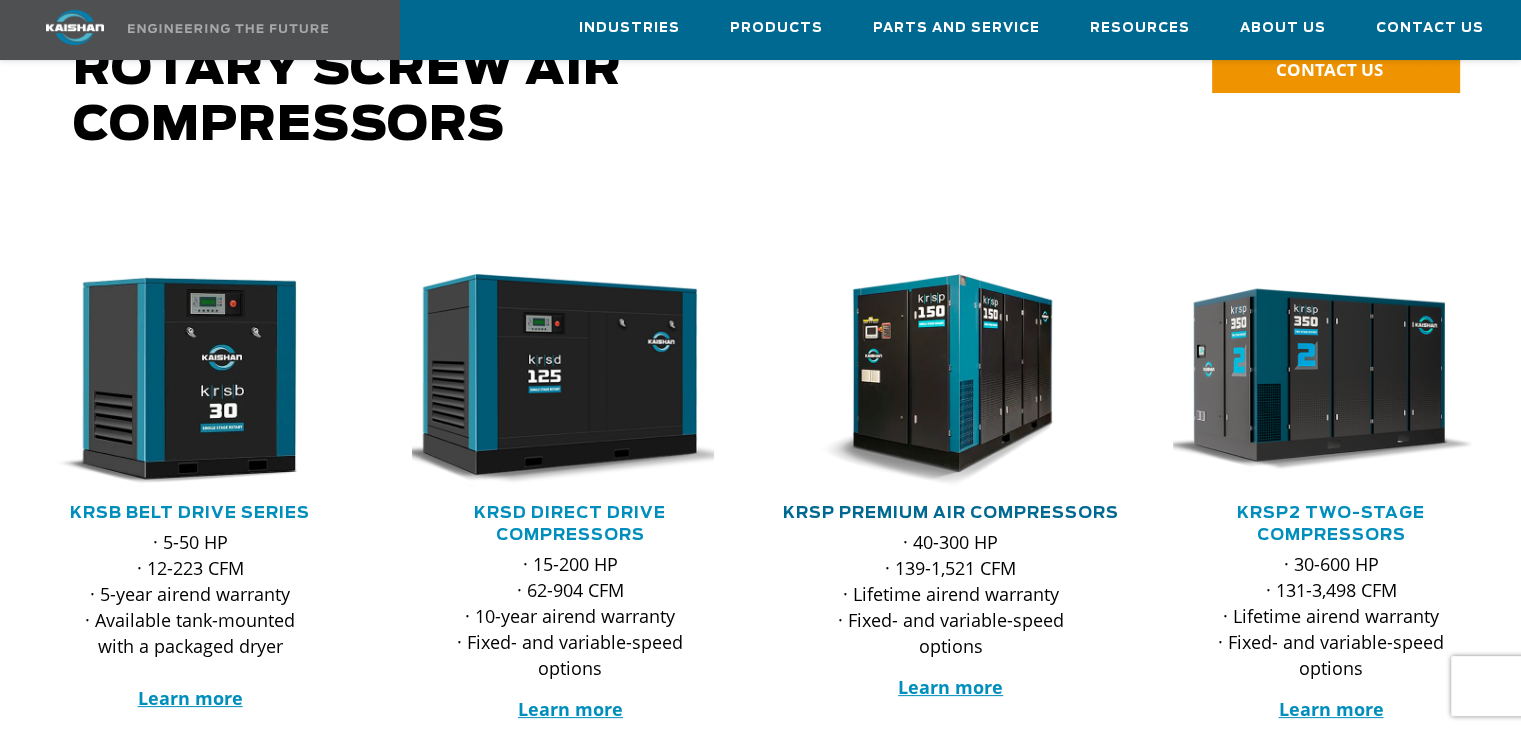 click on "KRSP Premium Air Compressors" at bounding box center (951, 513) 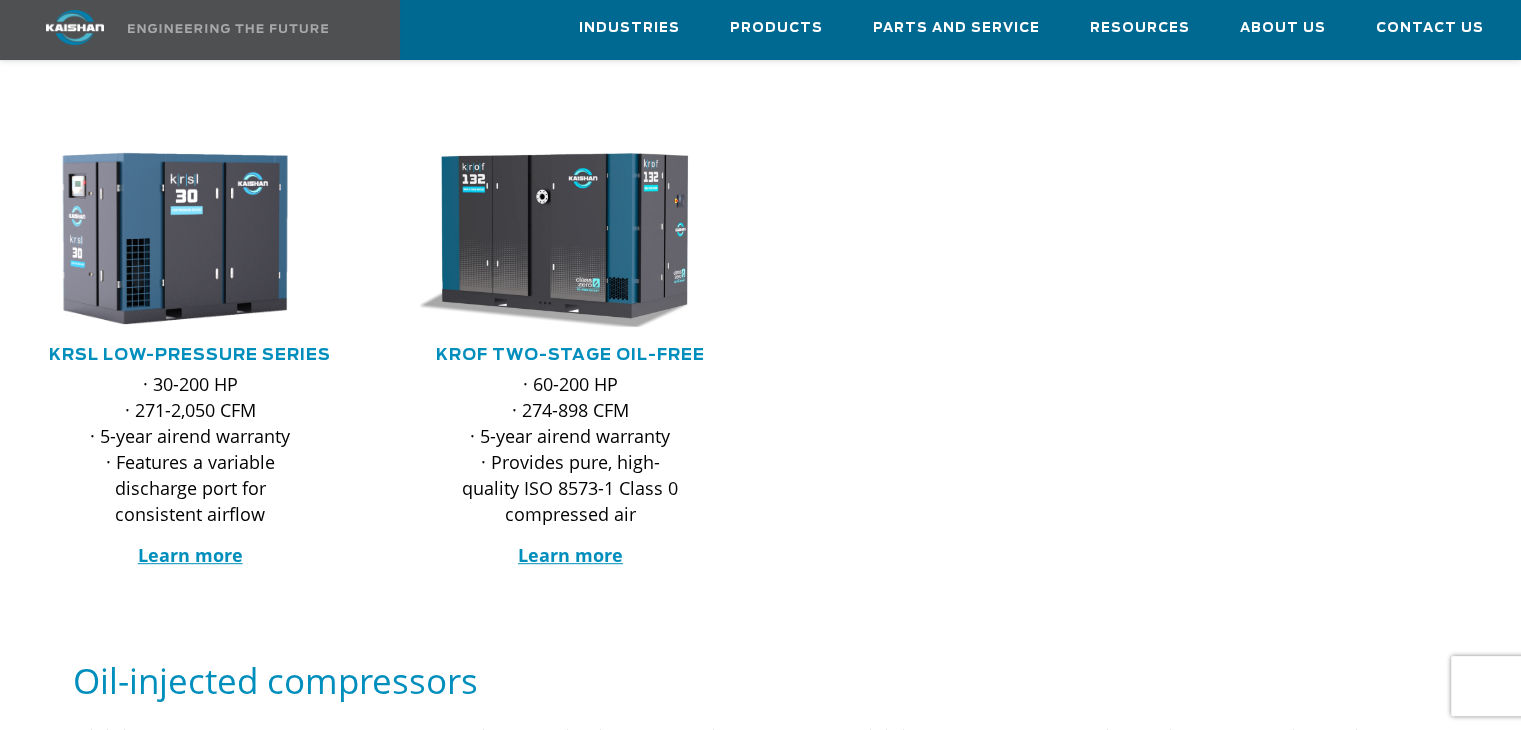 scroll, scrollTop: 894, scrollLeft: 0, axis: vertical 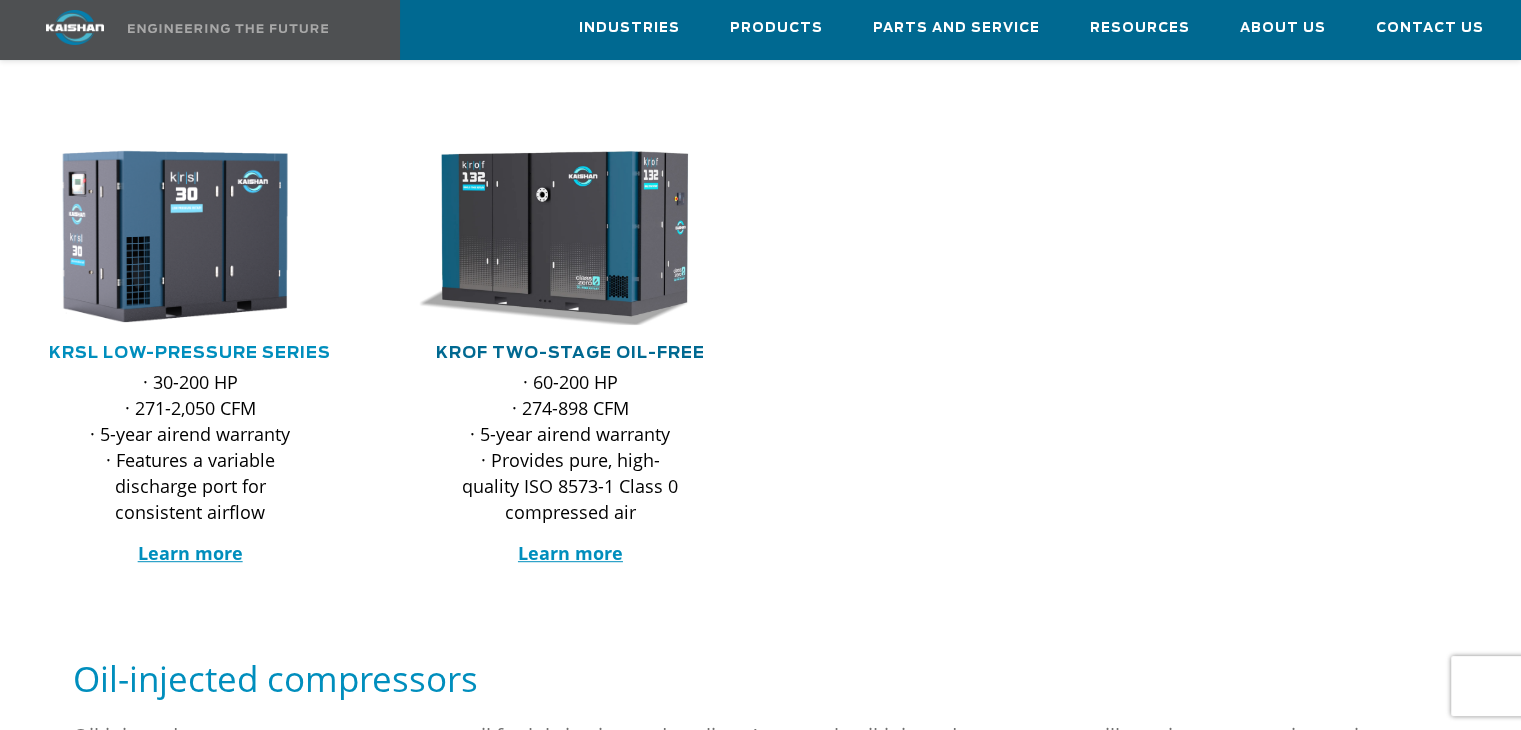 click on "KROF TWO-STAGE OIL-FREE" at bounding box center (570, 353) 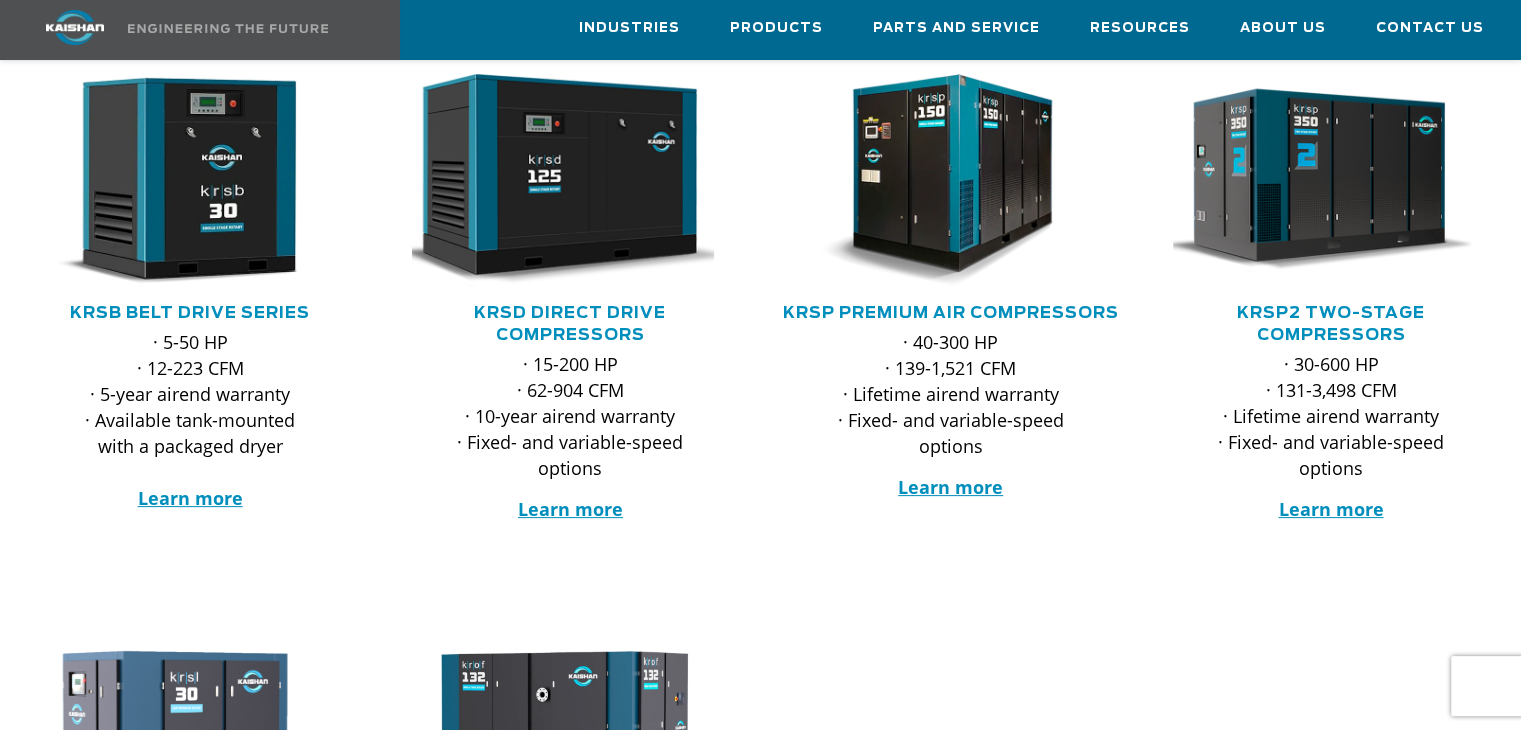 scroll, scrollTop: 94, scrollLeft: 0, axis: vertical 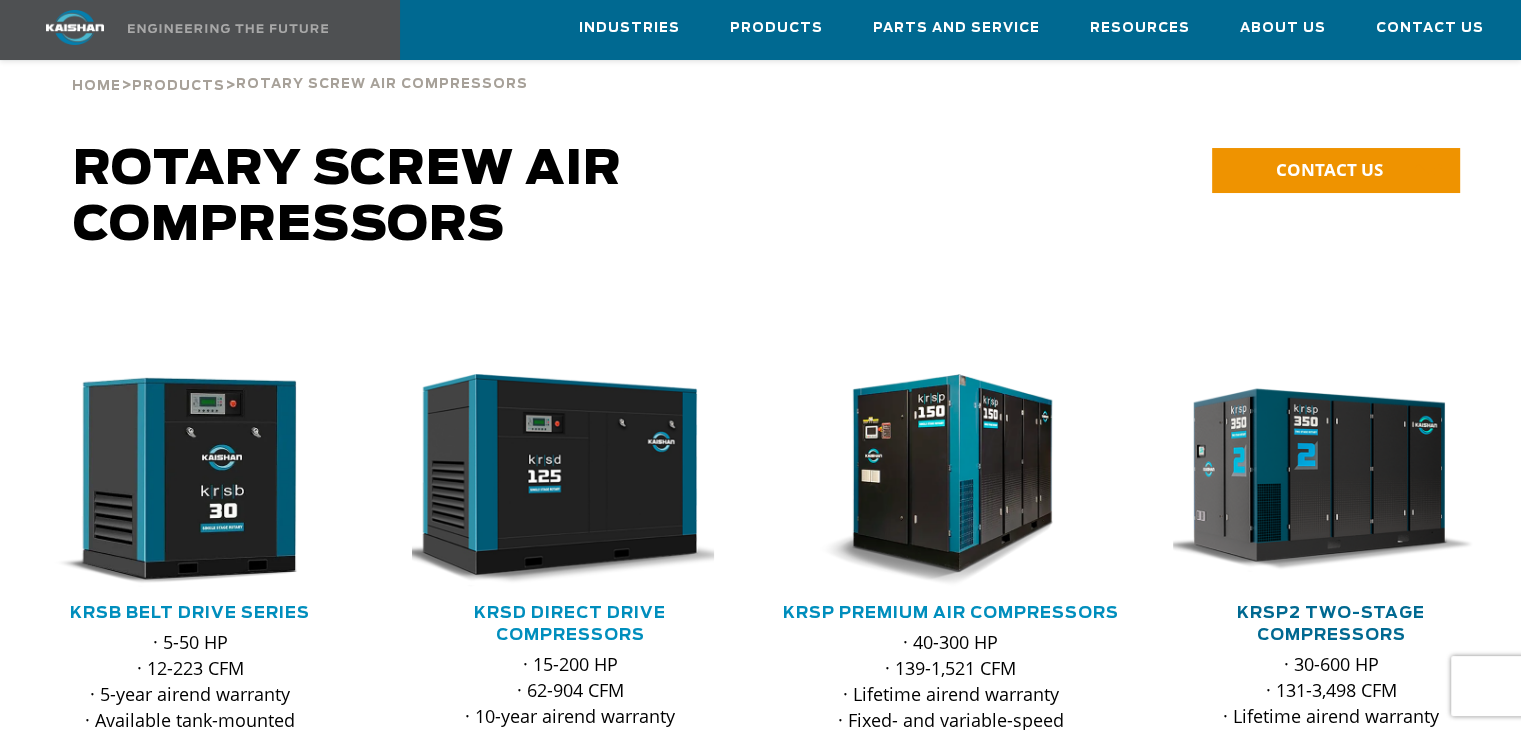 click on "KRSP2 Two-Stage Compressors" at bounding box center (1331, 624) 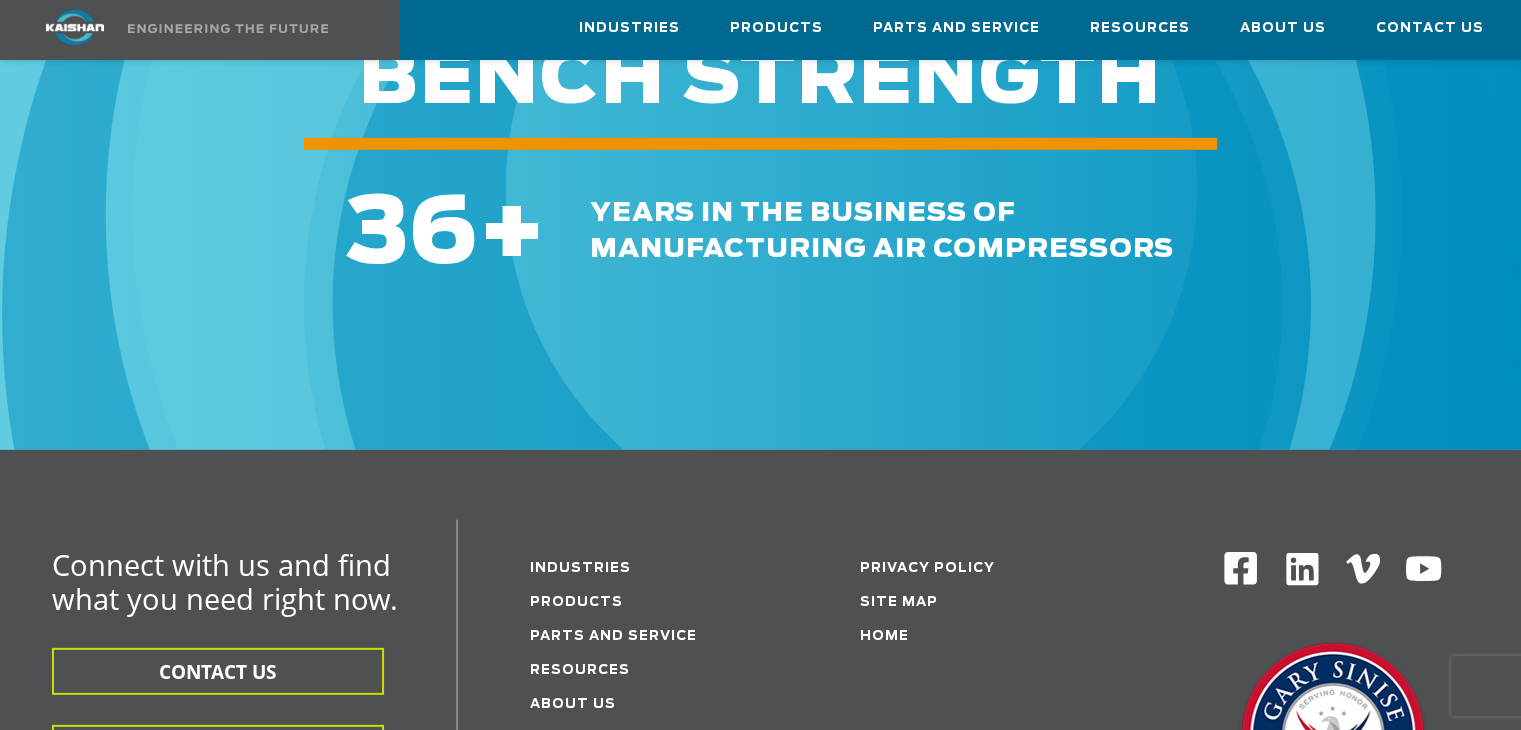 scroll, scrollTop: 5324, scrollLeft: 0, axis: vertical 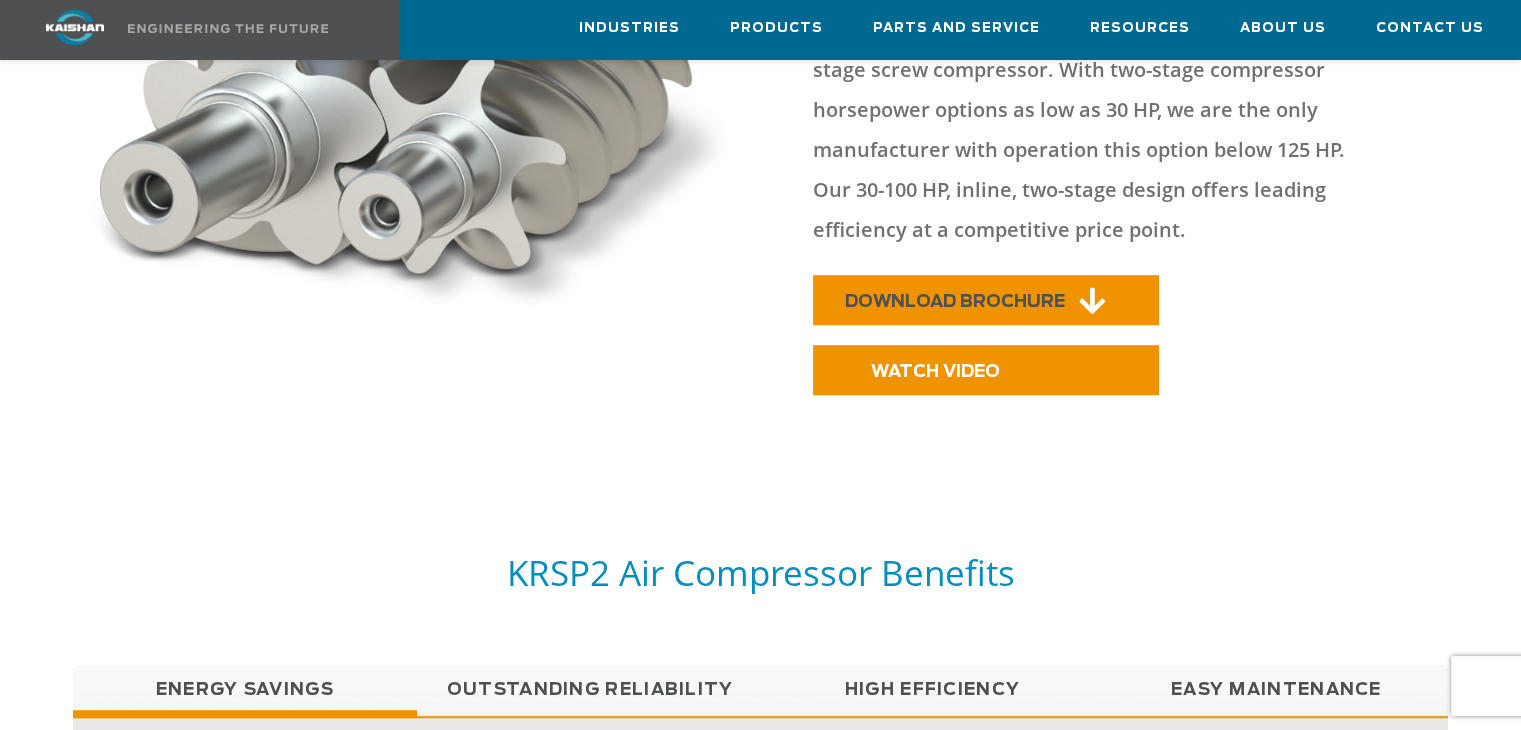 click on "DOWNLOAD BROCHURE" at bounding box center (986, 300) 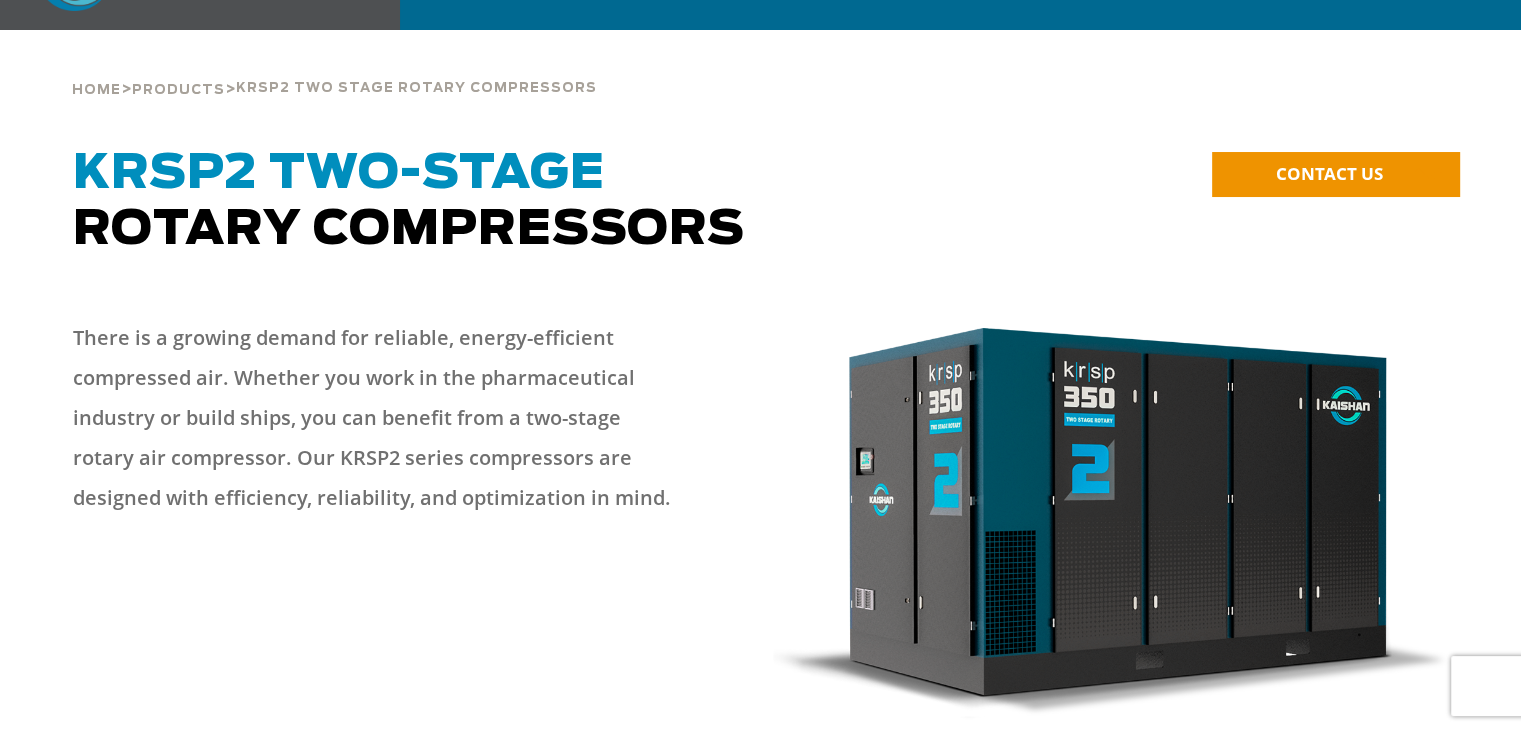 scroll, scrollTop: 0, scrollLeft: 0, axis: both 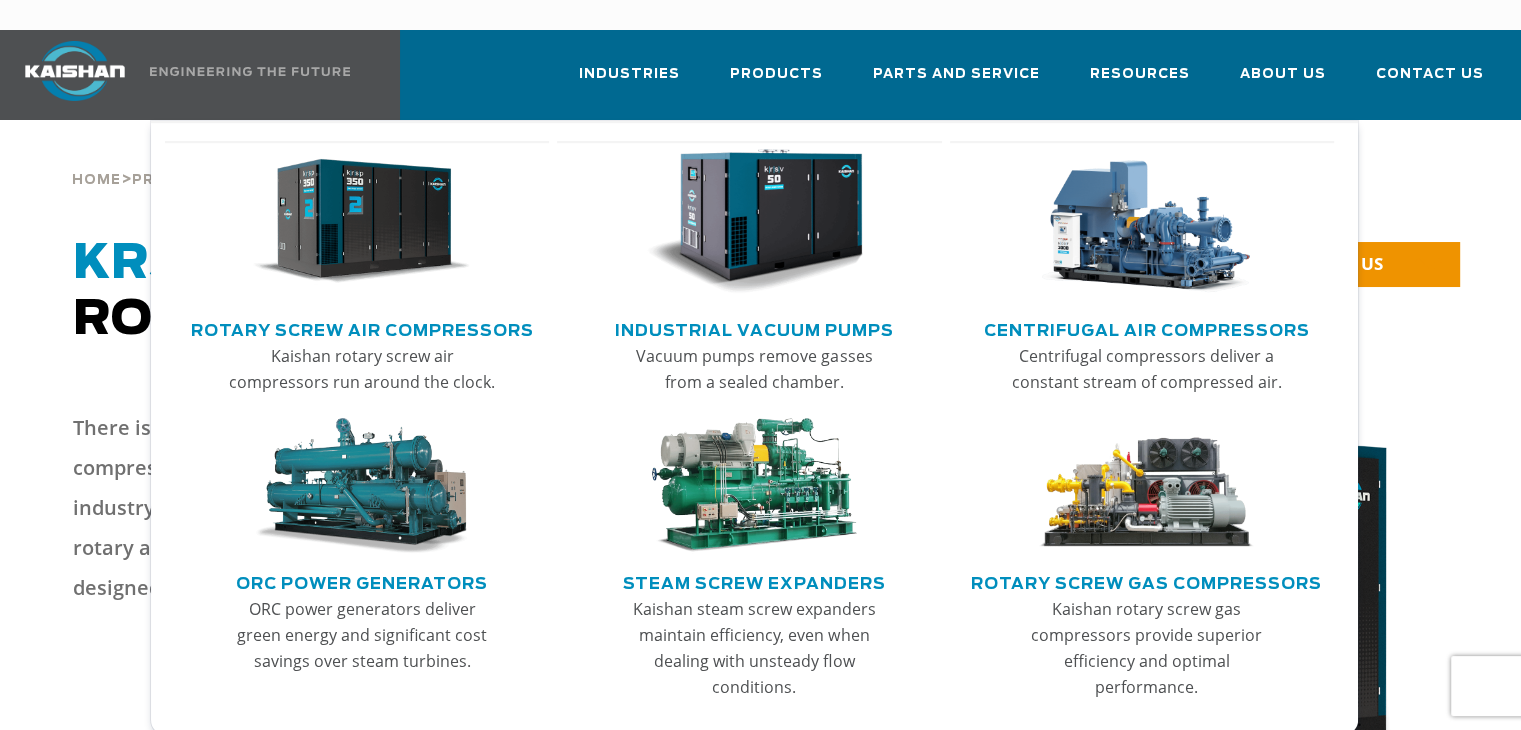 click on "Rotary Screw Air Compressors" at bounding box center (362, 328) 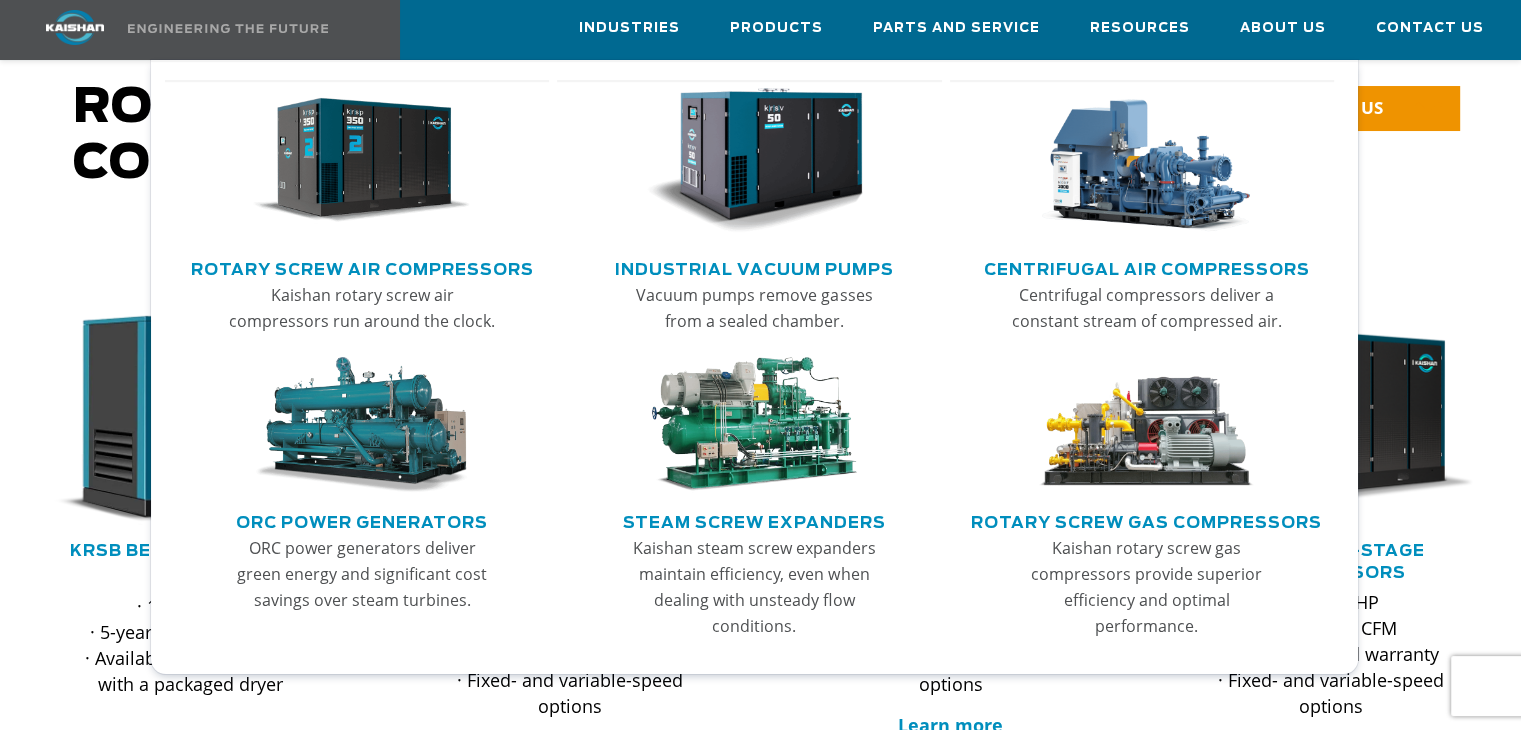 scroll, scrollTop: 200, scrollLeft: 0, axis: vertical 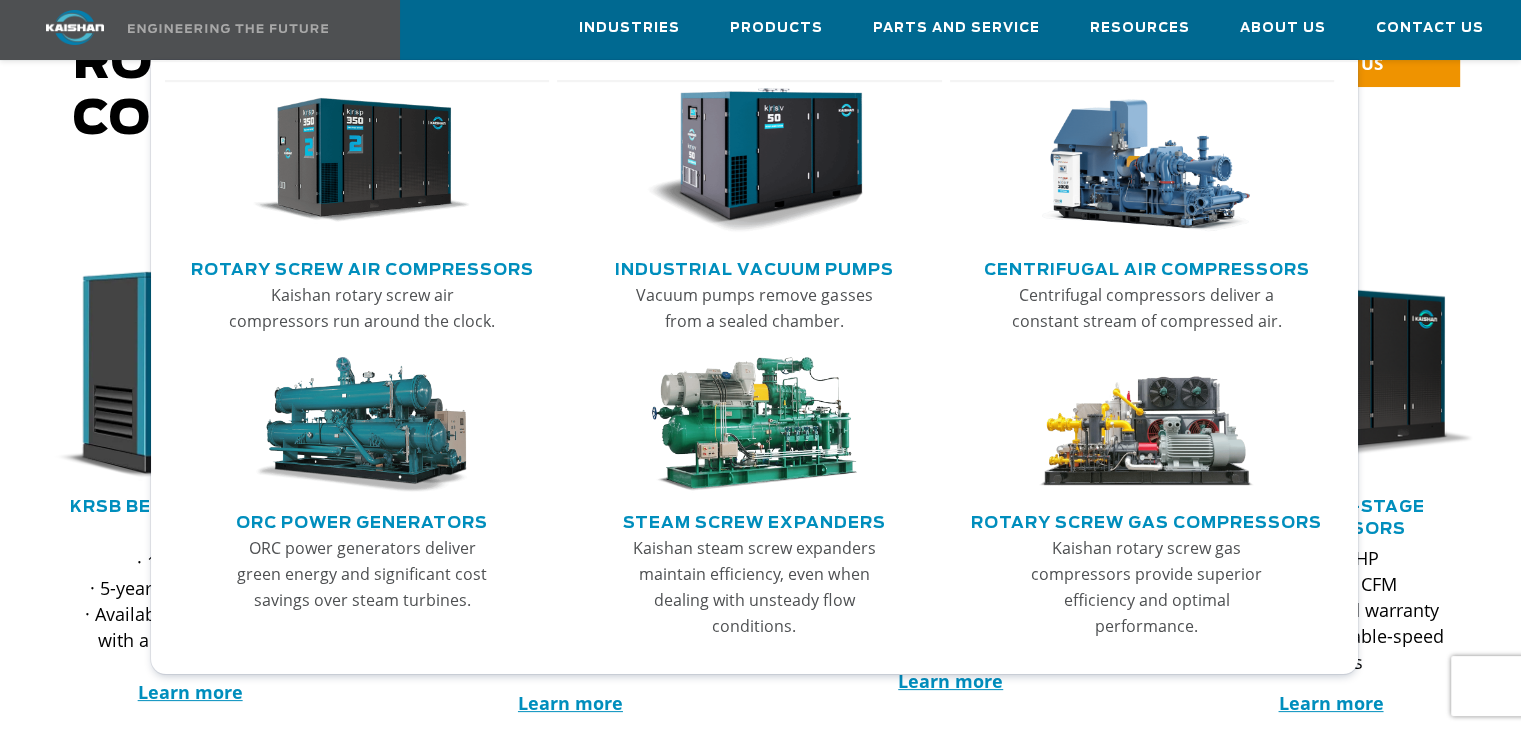 click on "Rotary Screw Gas Compressors" at bounding box center [1146, 520] 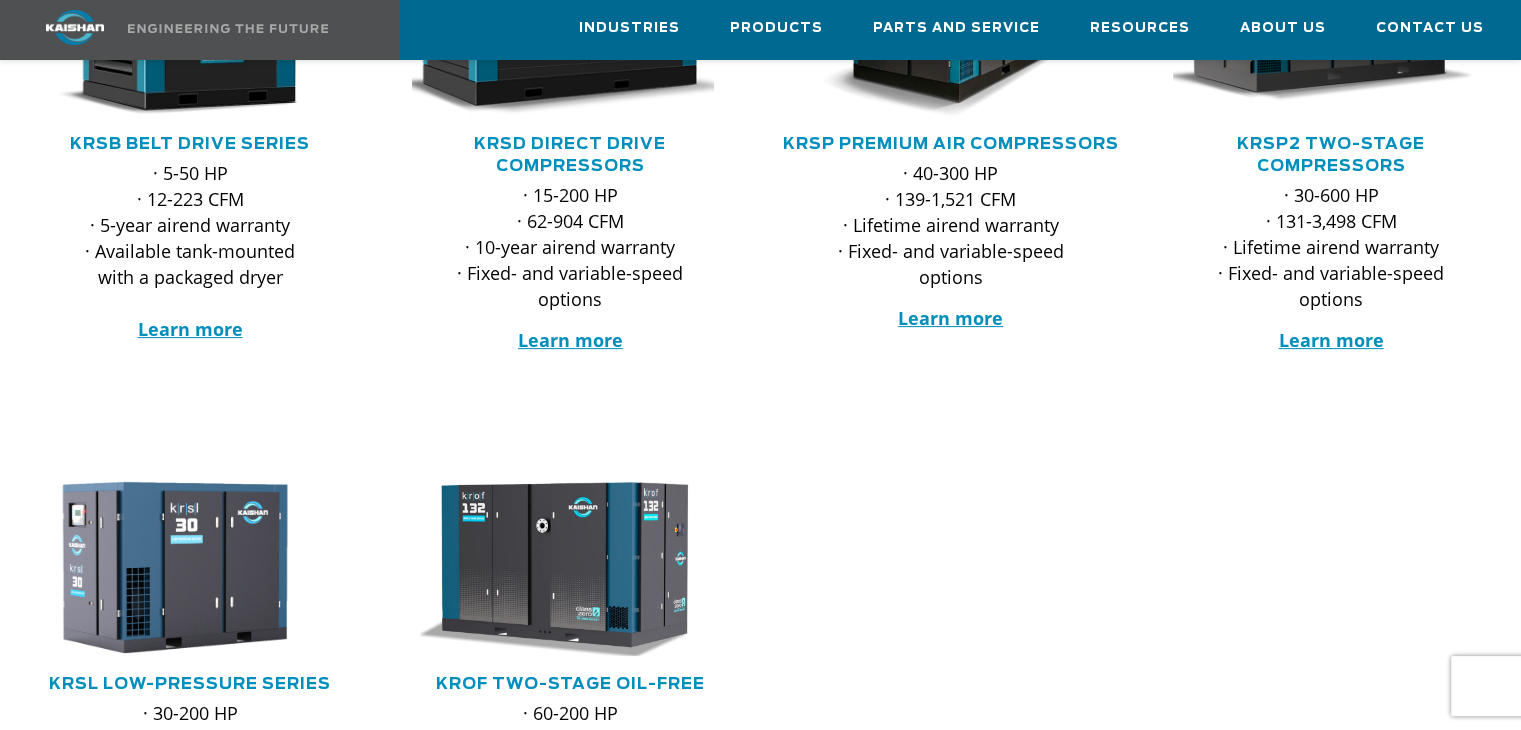 scroll, scrollTop: 600, scrollLeft: 0, axis: vertical 